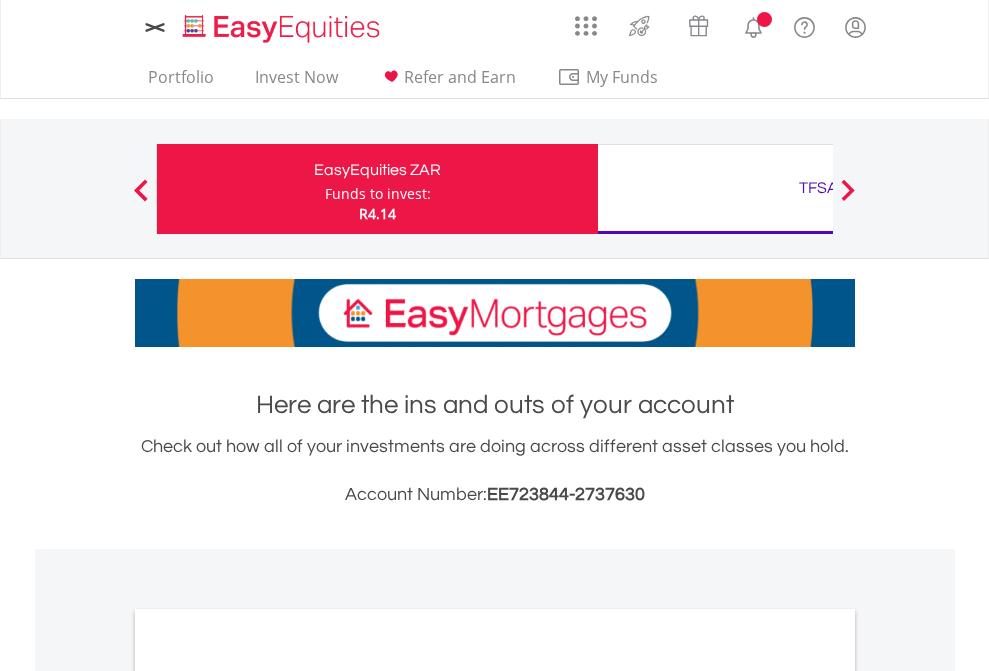 scroll, scrollTop: 0, scrollLeft: 0, axis: both 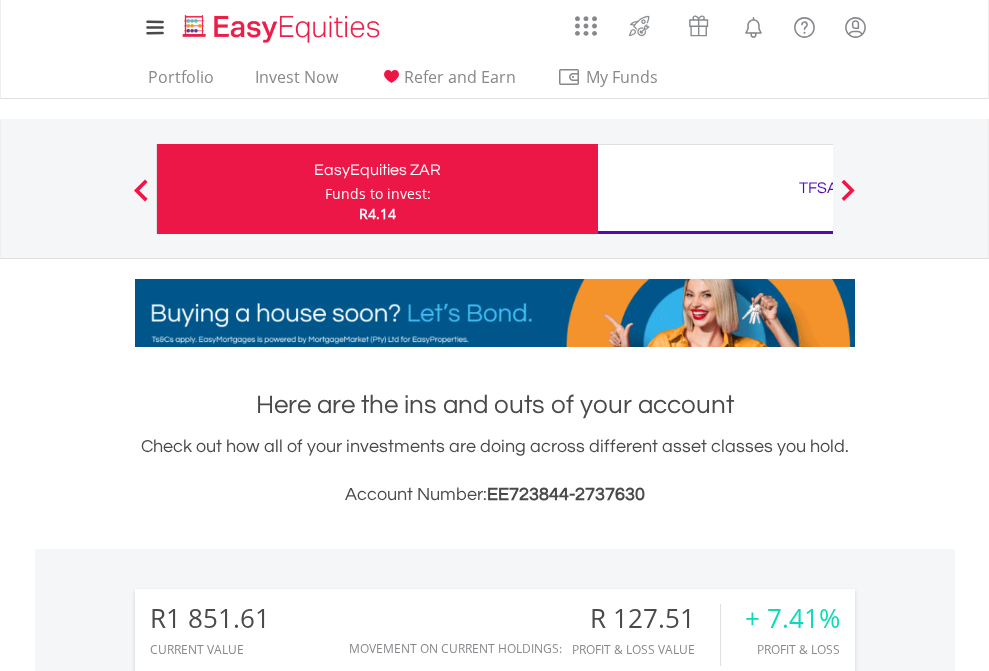 click on "Funds to invest:" at bounding box center [378, 194] 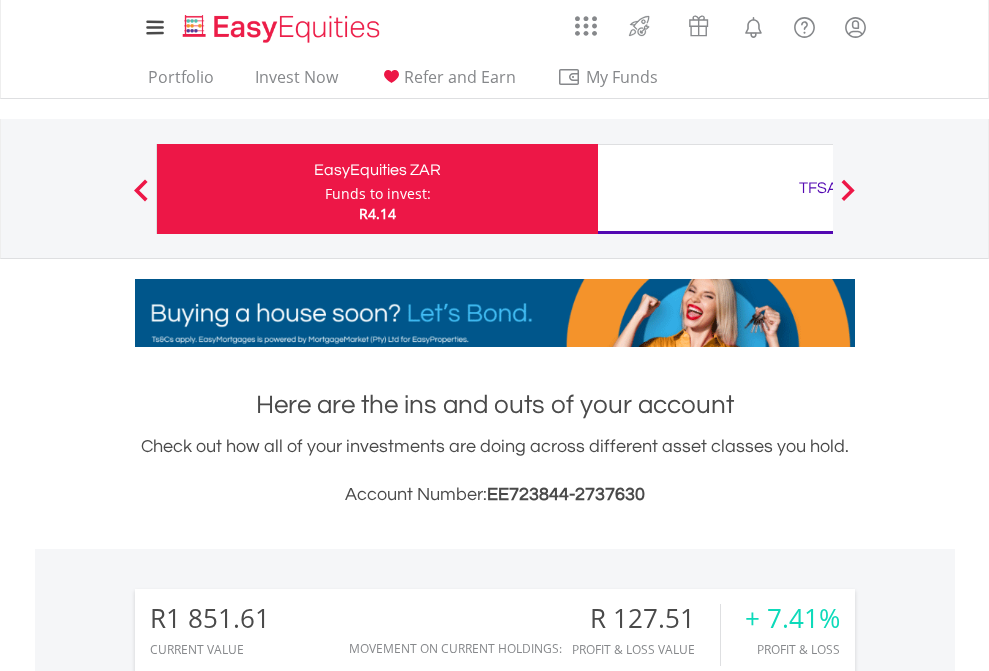scroll, scrollTop: 999808, scrollLeft: 999687, axis: both 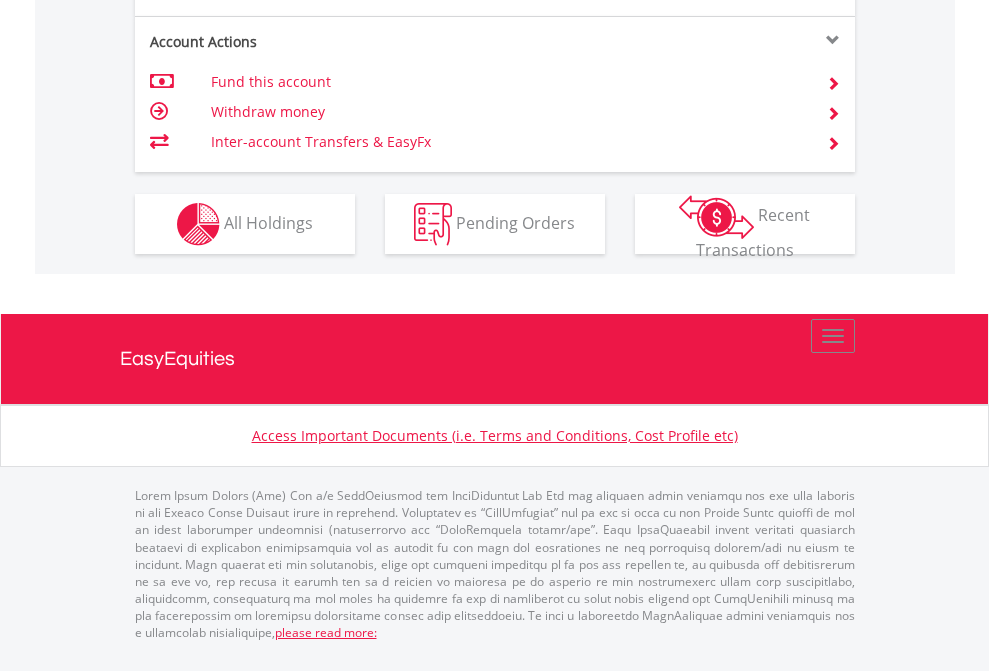 click on "Investment types" at bounding box center (706, -337) 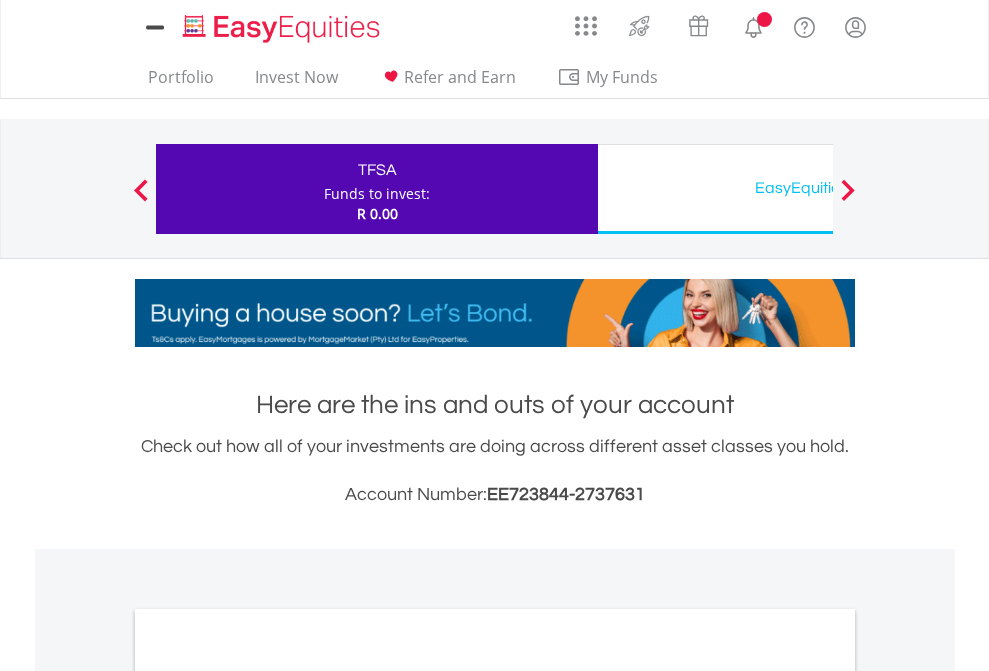 scroll, scrollTop: 0, scrollLeft: 0, axis: both 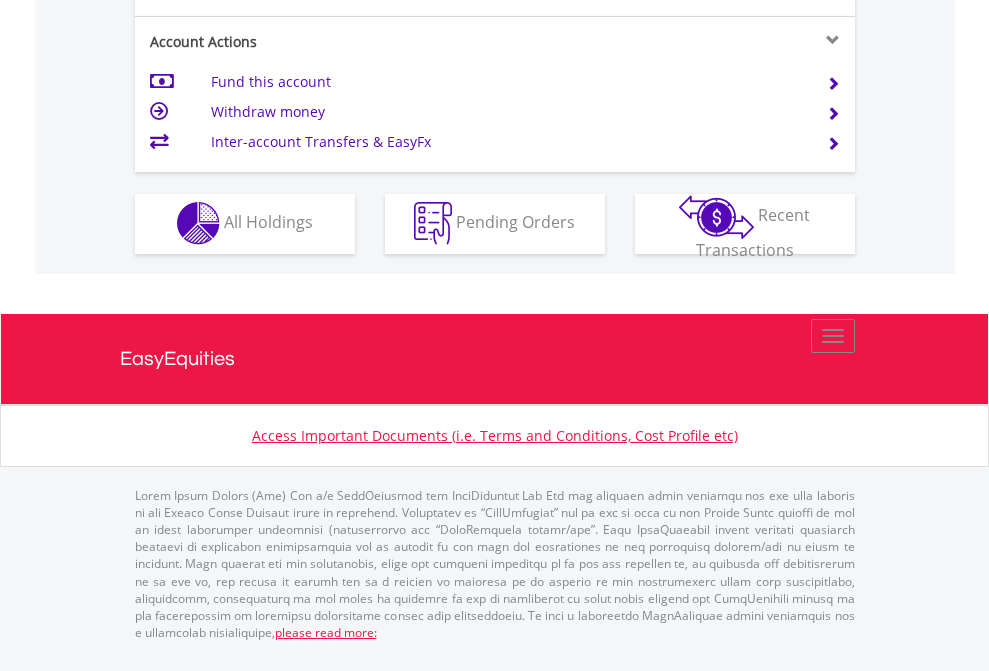 click on "Investment types" at bounding box center [706, -353] 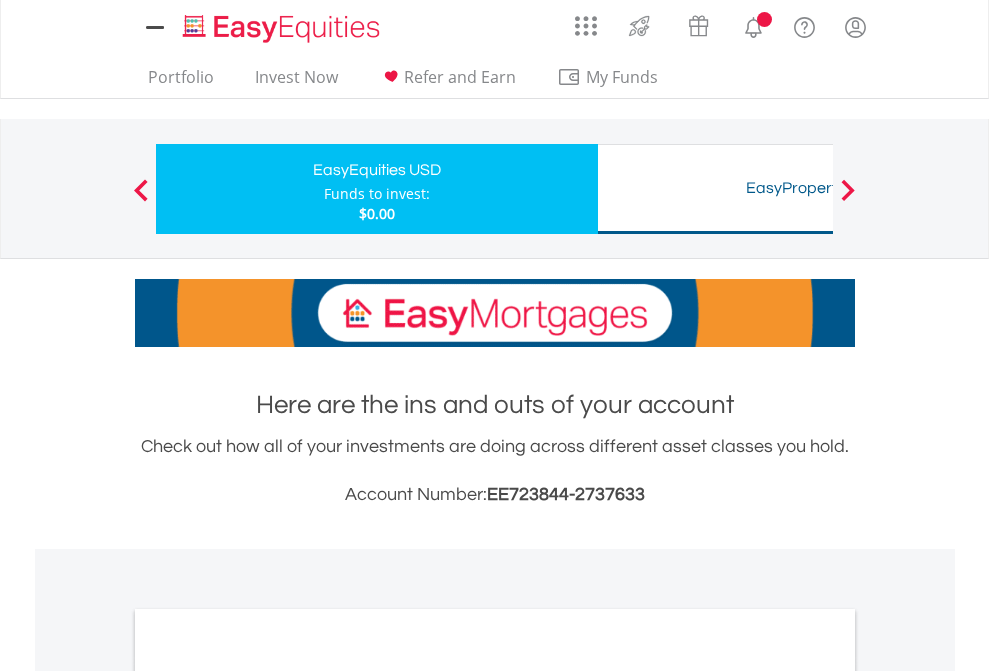 scroll, scrollTop: 0, scrollLeft: 0, axis: both 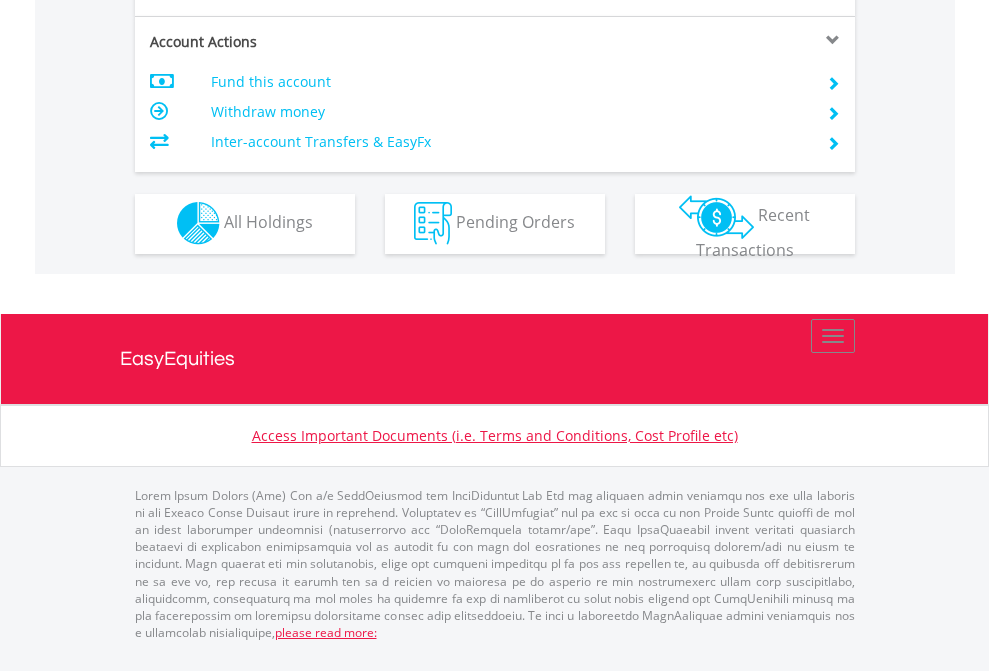 click on "Investment types" at bounding box center [706, -353] 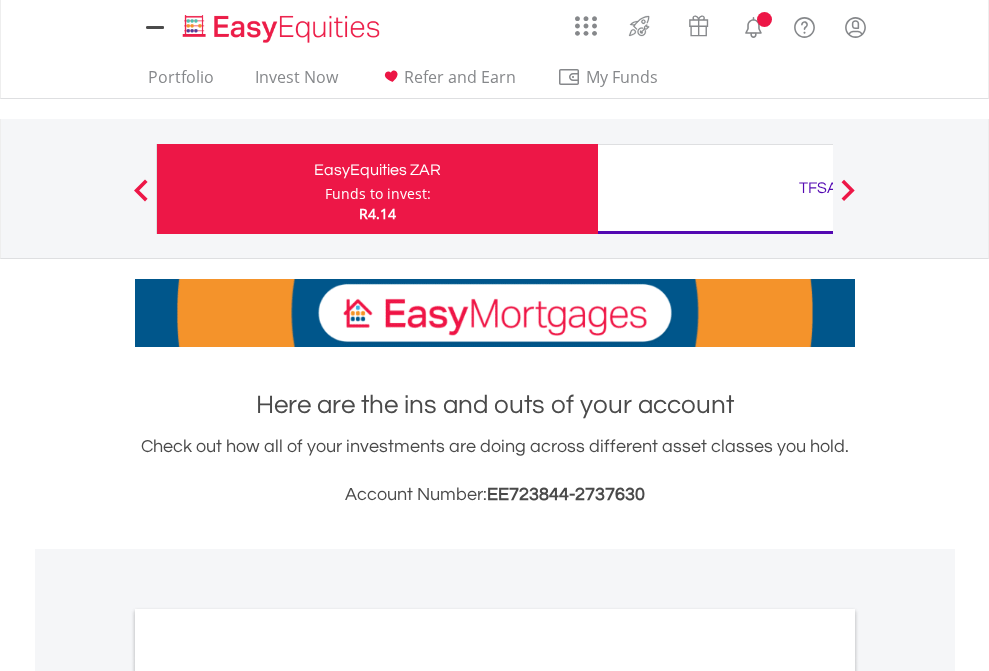 scroll, scrollTop: 0, scrollLeft: 0, axis: both 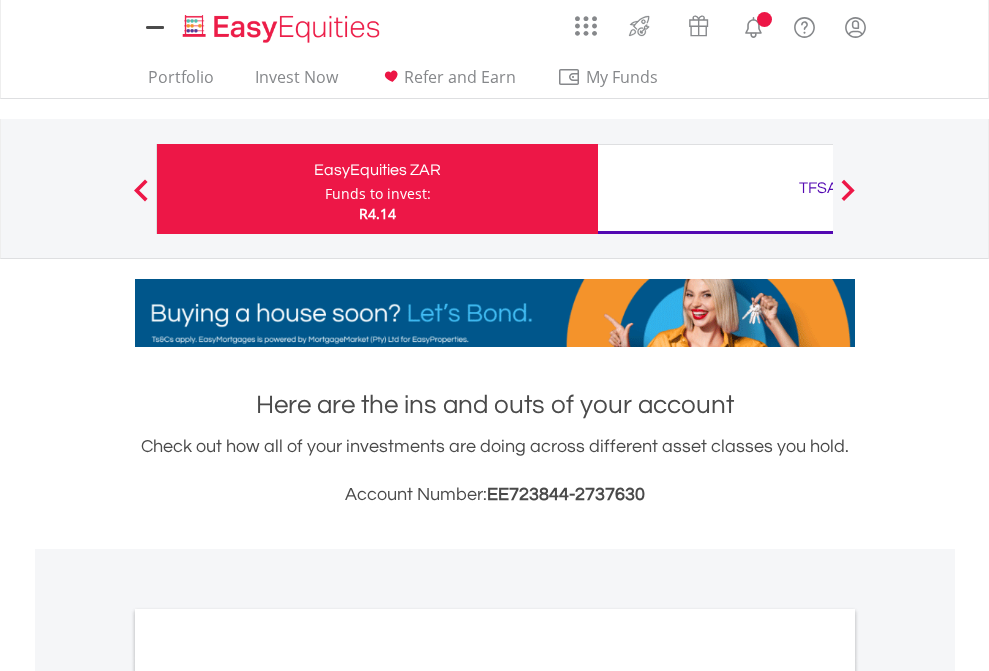 click on "All Holdings" at bounding box center (268, 1096) 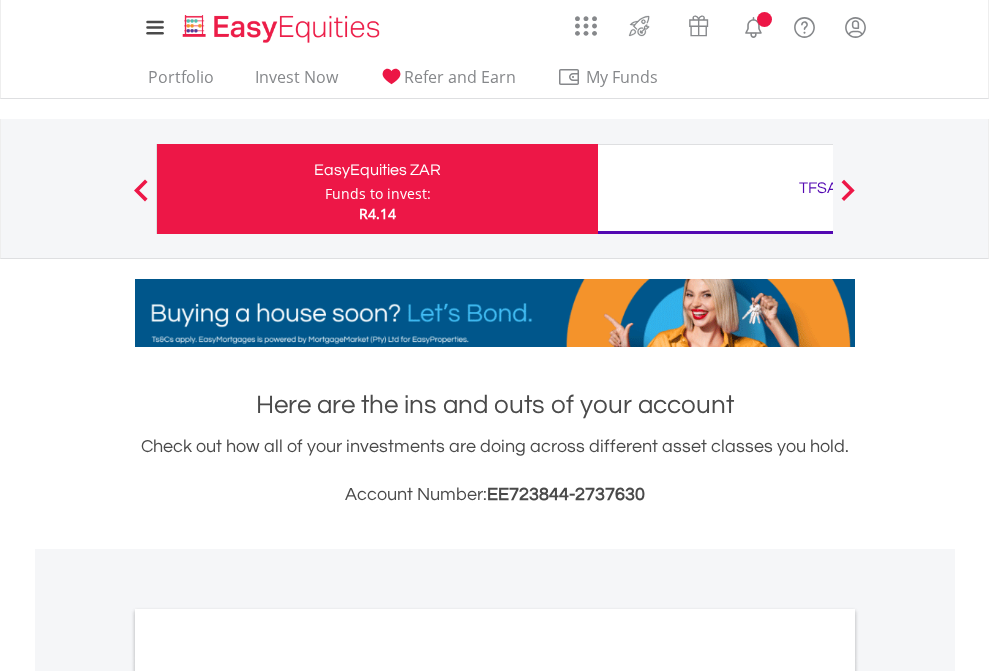 scroll, scrollTop: 1202, scrollLeft: 0, axis: vertical 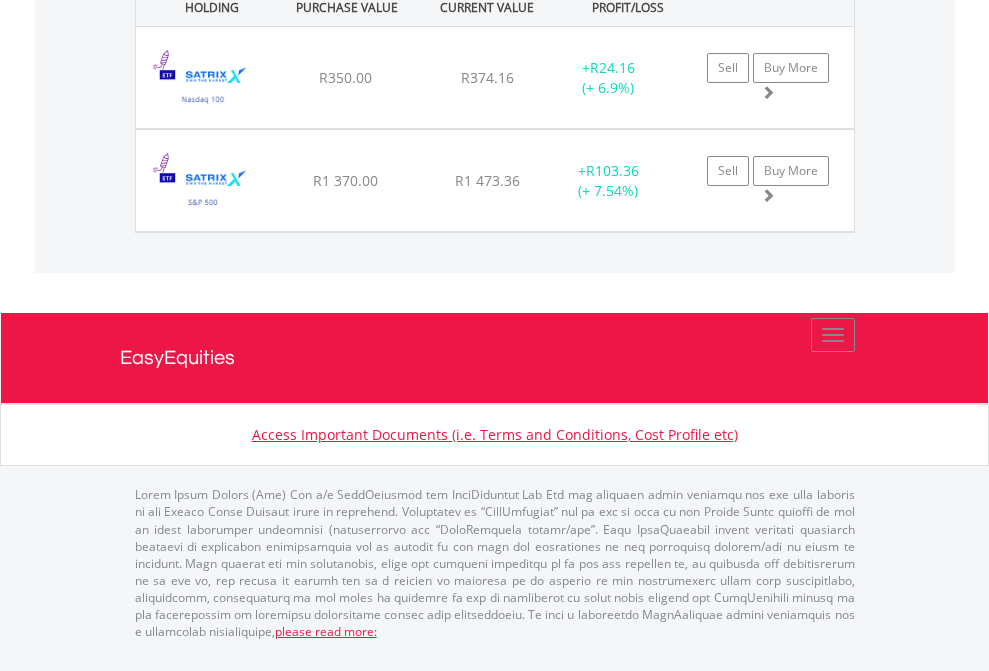 click on "TFSA" at bounding box center (818, -1442) 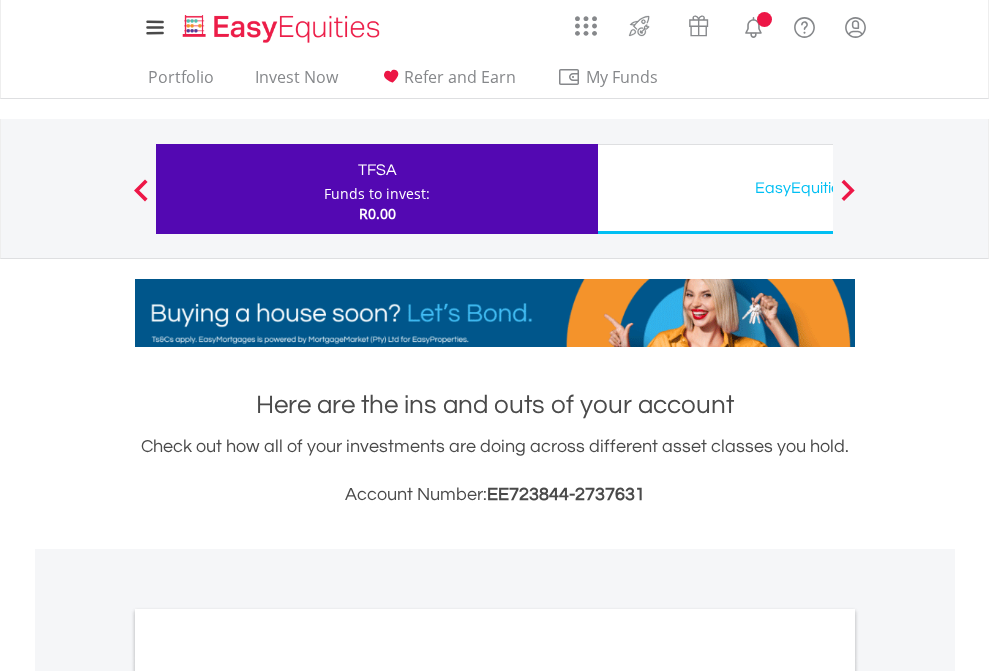 scroll, scrollTop: 0, scrollLeft: 0, axis: both 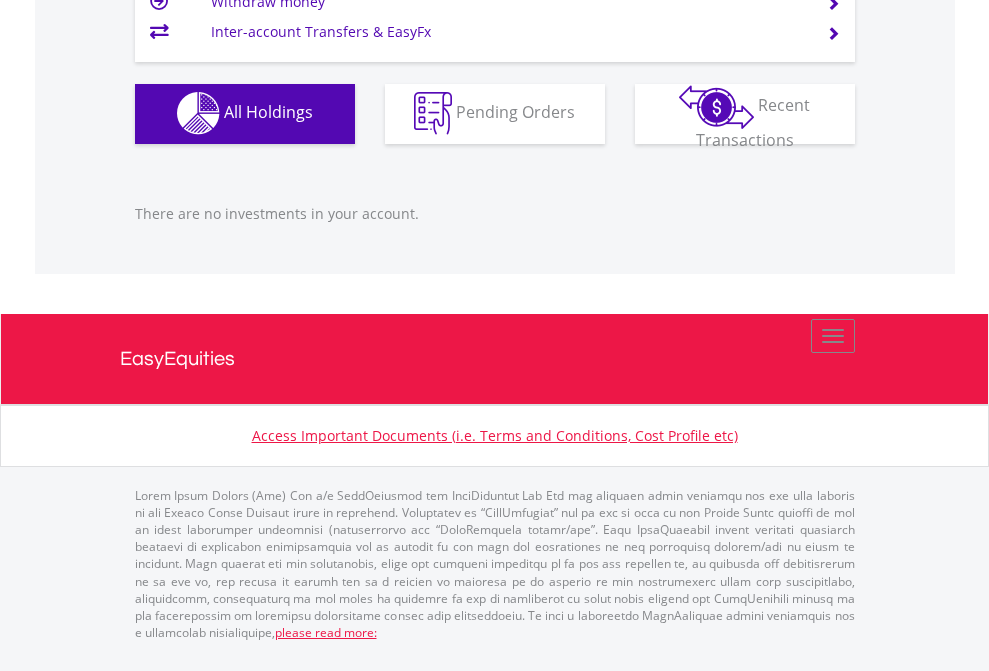click on "EasyEquities USD" at bounding box center [818, -1142] 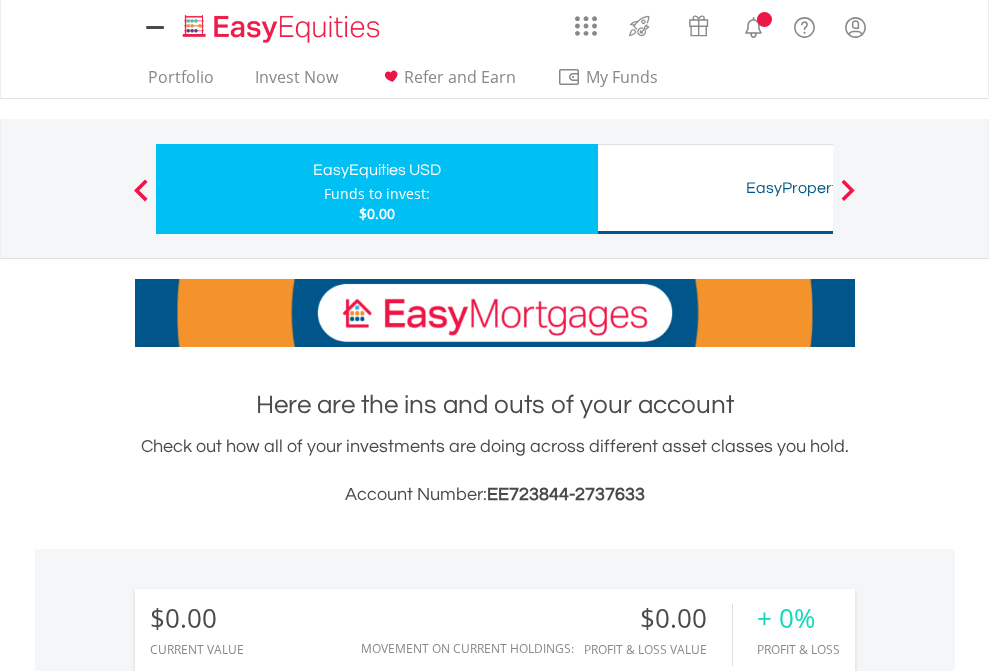 scroll, scrollTop: 0, scrollLeft: 0, axis: both 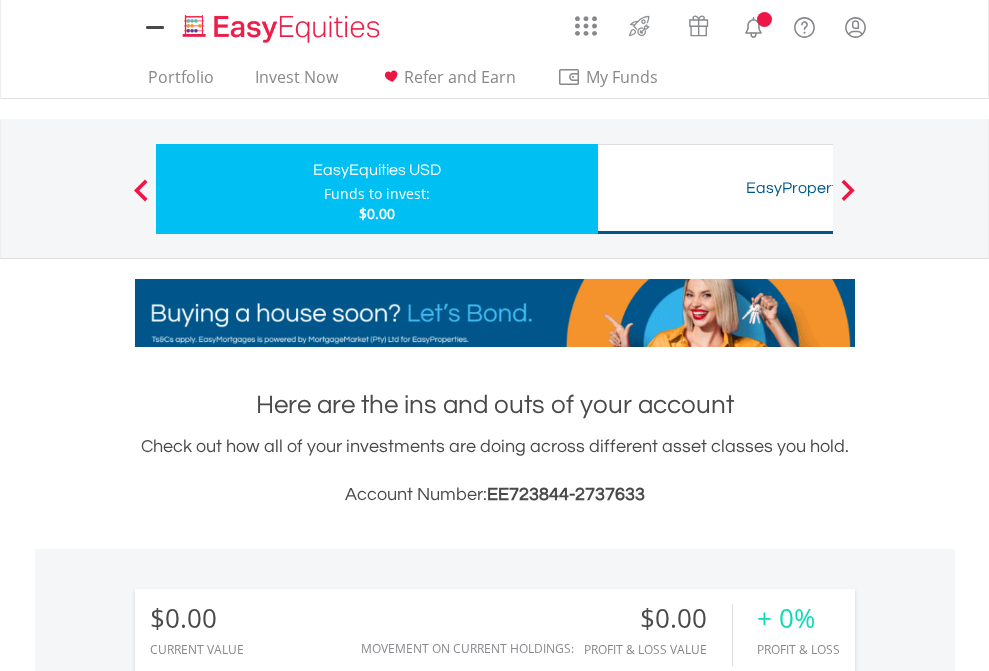 click on "All Holdings" at bounding box center [268, 1442] 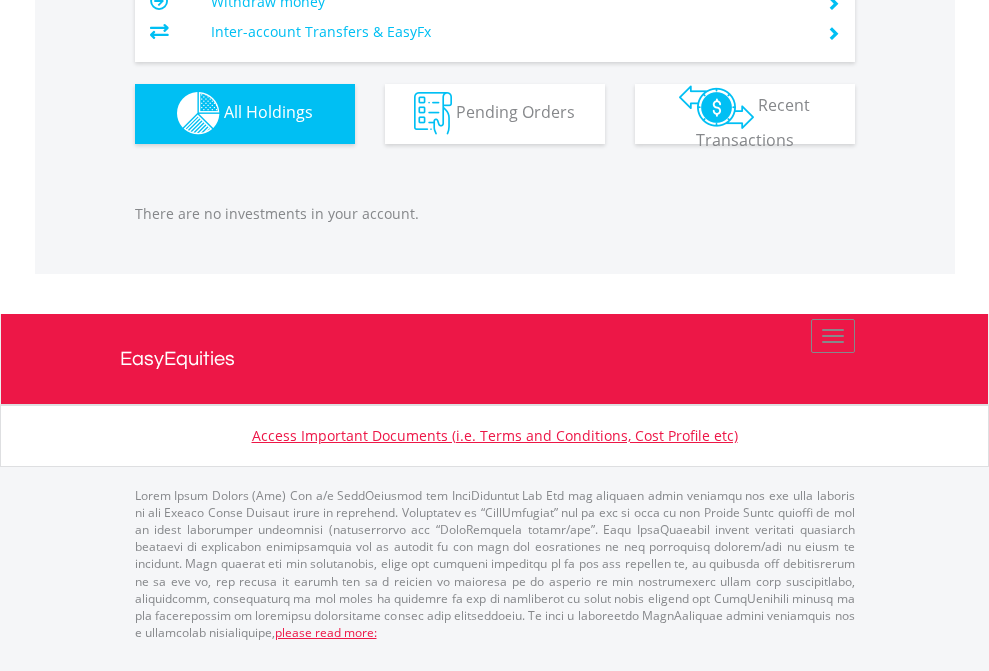 scroll, scrollTop: 1980, scrollLeft: 0, axis: vertical 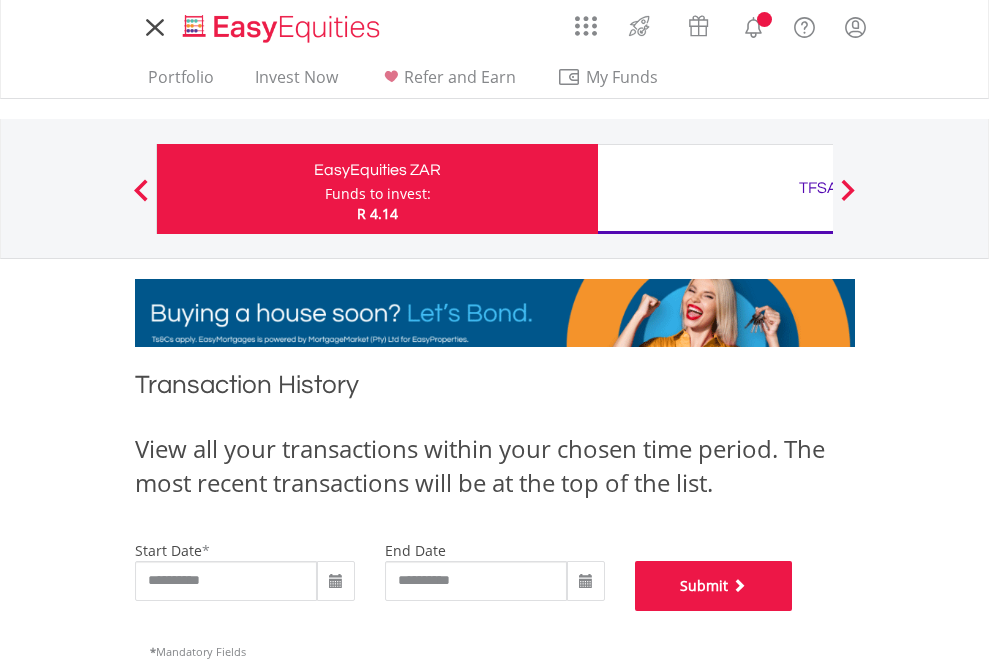 click on "Submit" at bounding box center (714, 586) 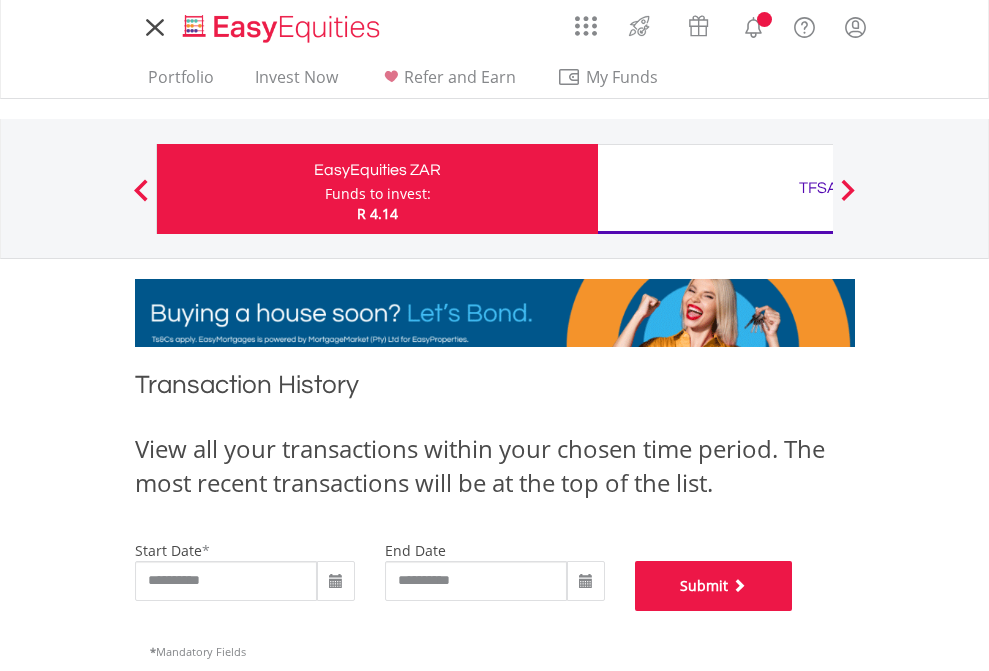 scroll, scrollTop: 811, scrollLeft: 0, axis: vertical 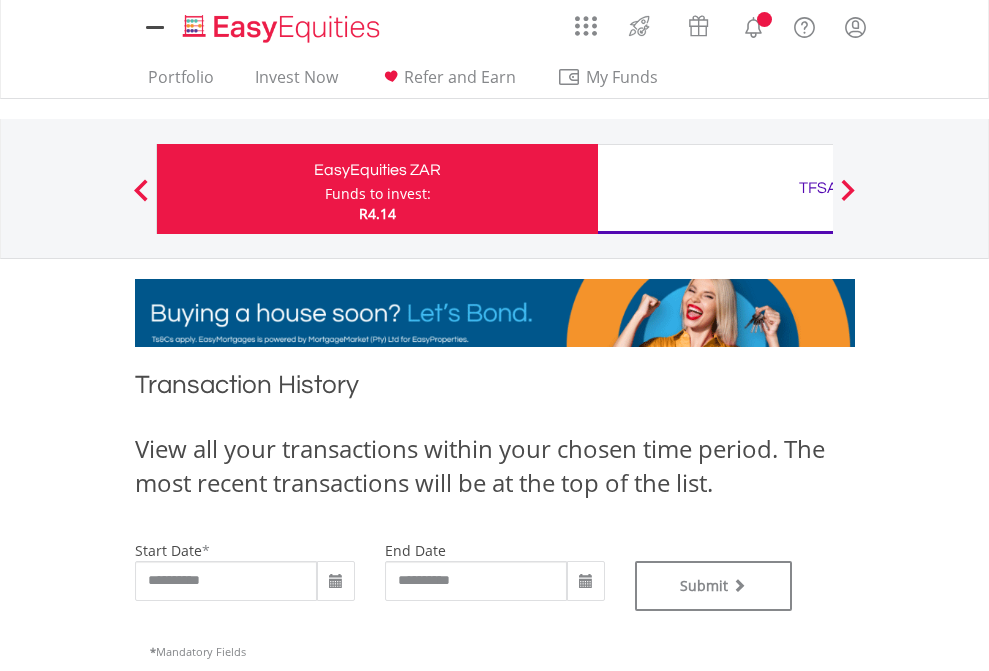 click on "TFSA" at bounding box center [818, 188] 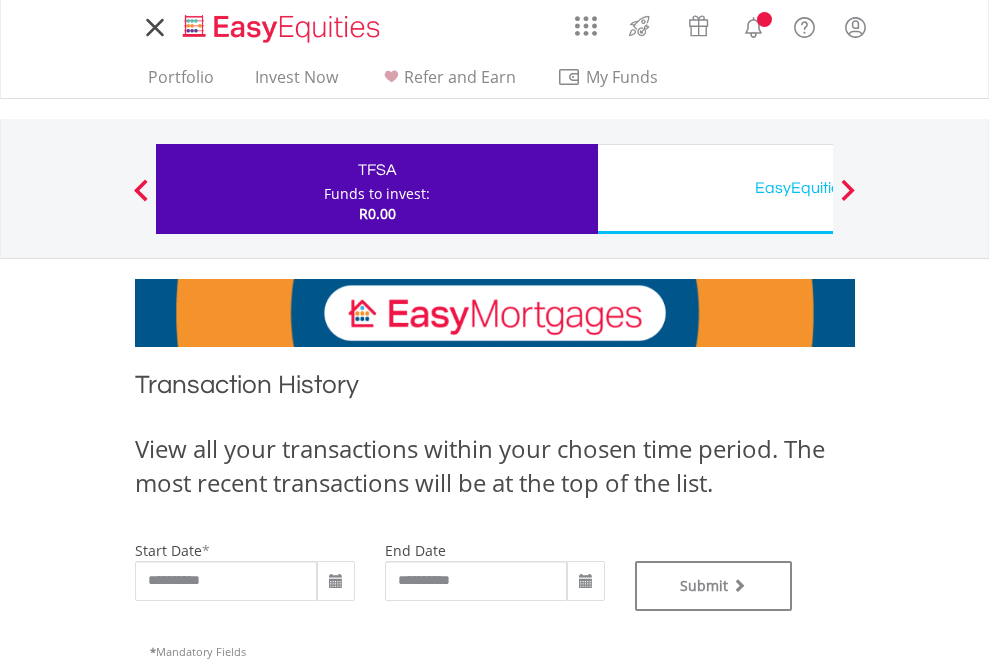 scroll, scrollTop: 0, scrollLeft: 0, axis: both 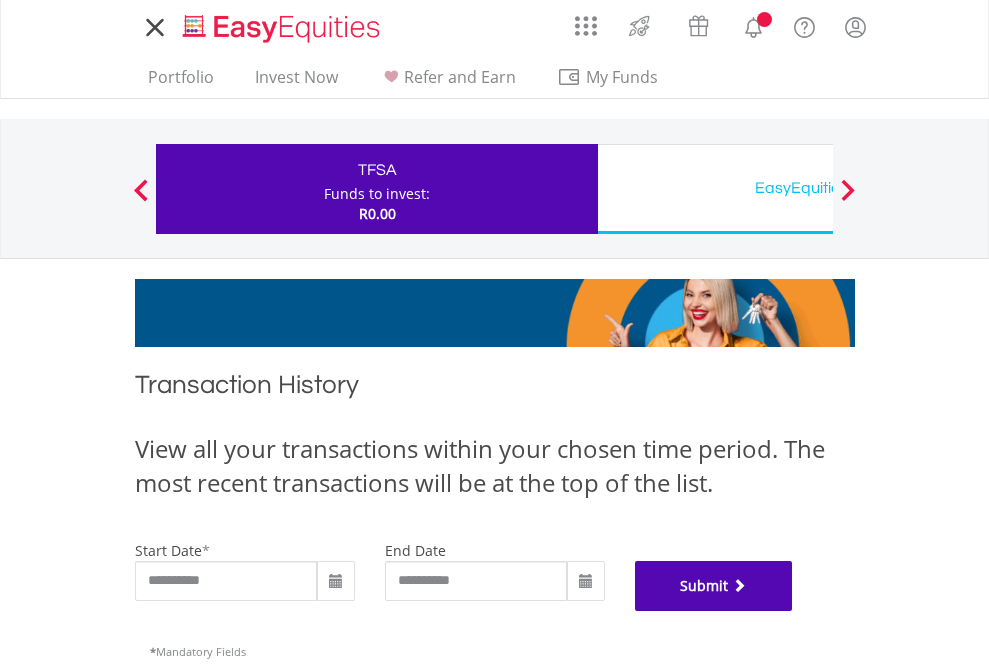 click on "Submit" at bounding box center (714, 586) 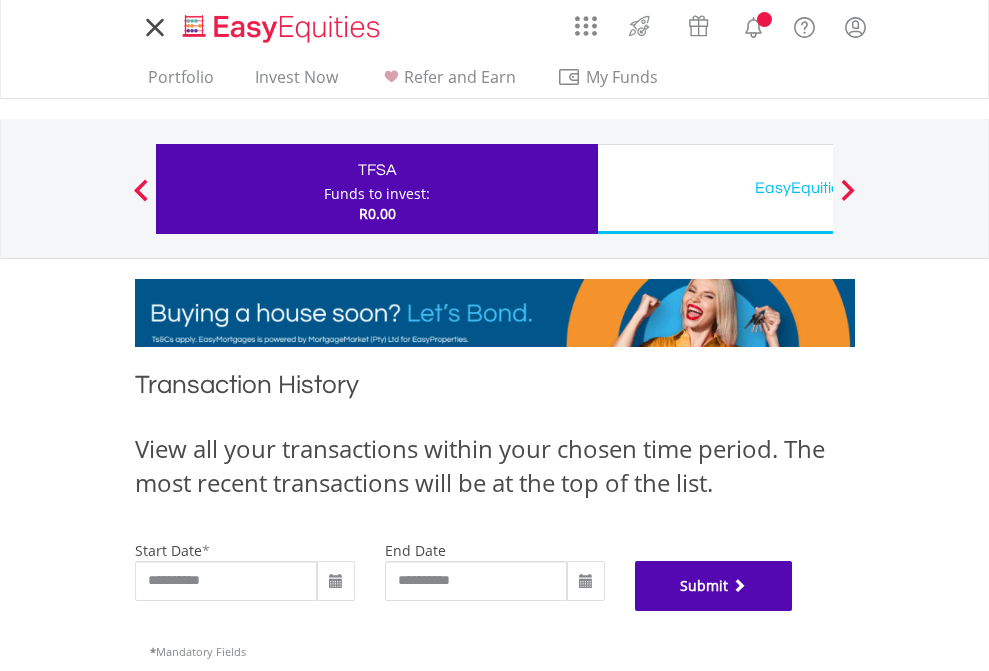 scroll, scrollTop: 811, scrollLeft: 0, axis: vertical 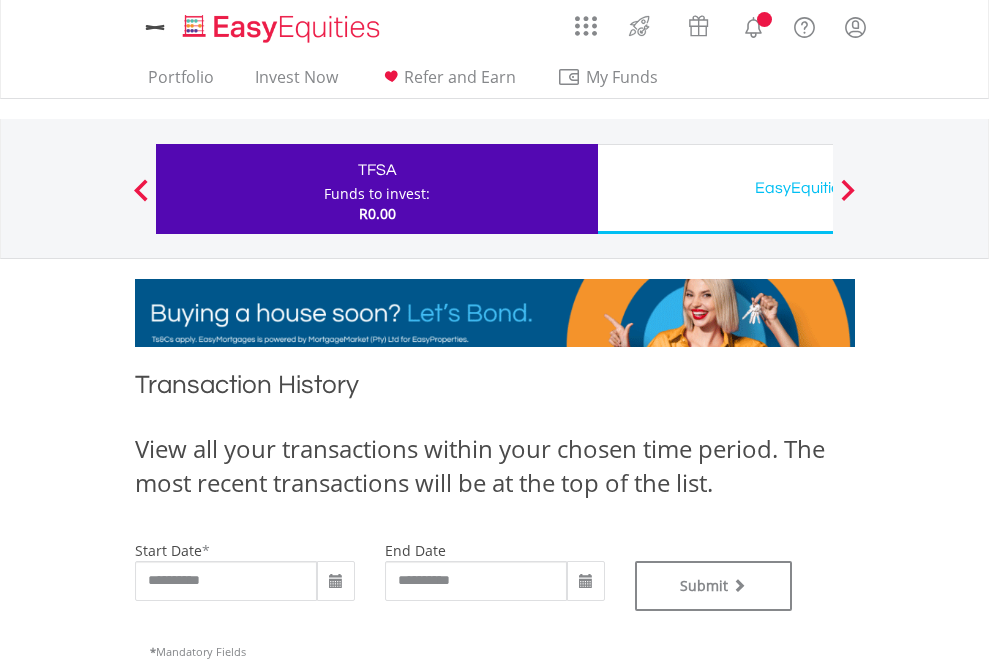 click on "EasyEquities USD" at bounding box center (818, 188) 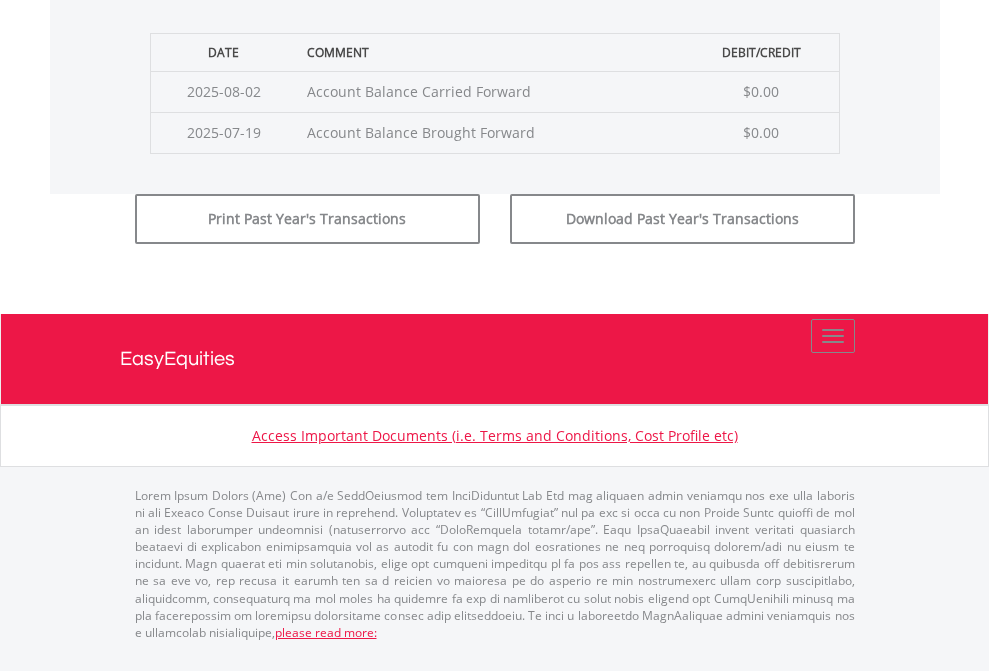 click on "Submit" at bounding box center (714, -183) 